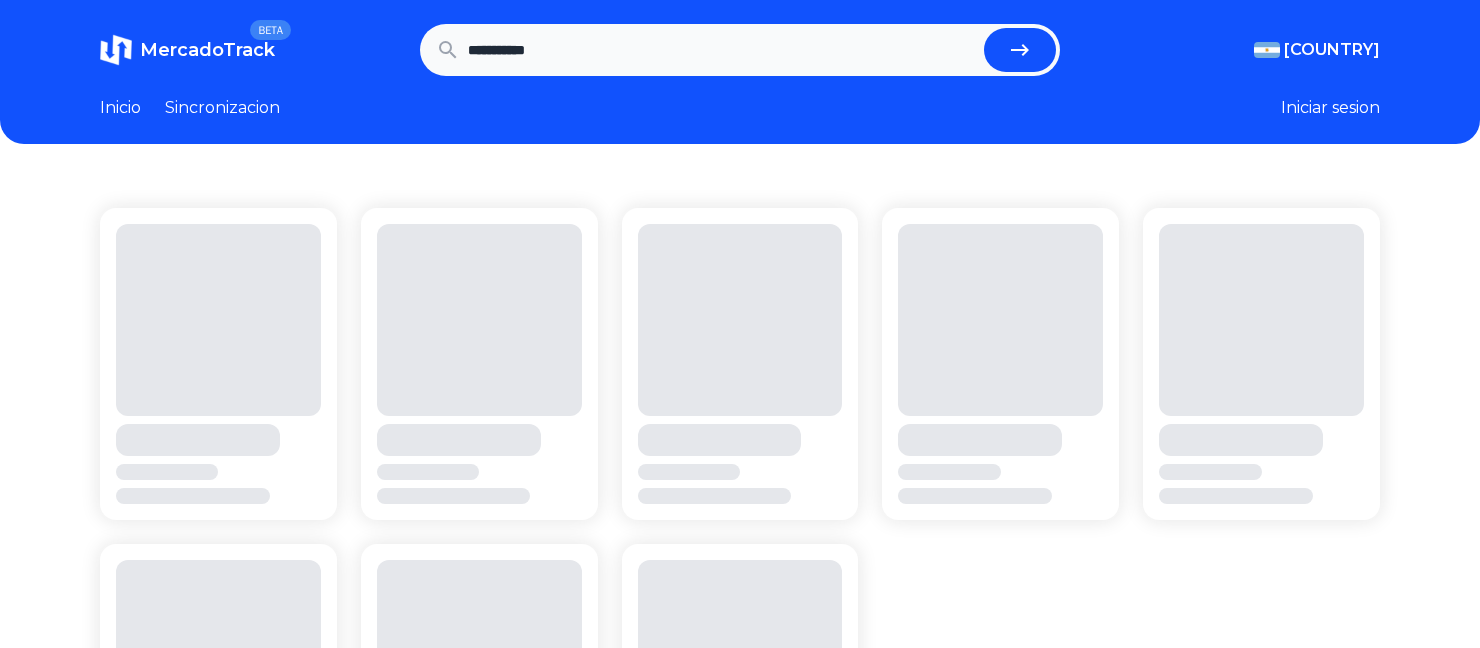 scroll, scrollTop: 0, scrollLeft: 0, axis: both 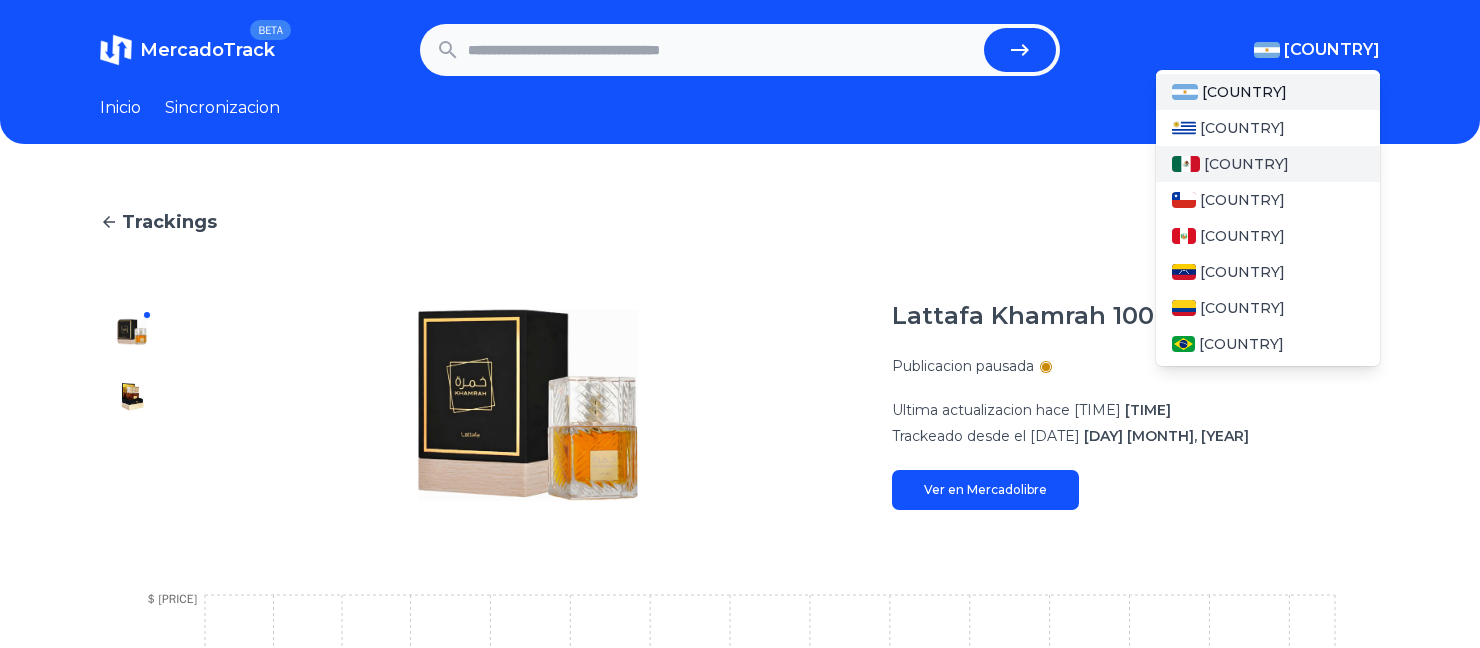 click on "[COUNTRY]" at bounding box center [1246, 164] 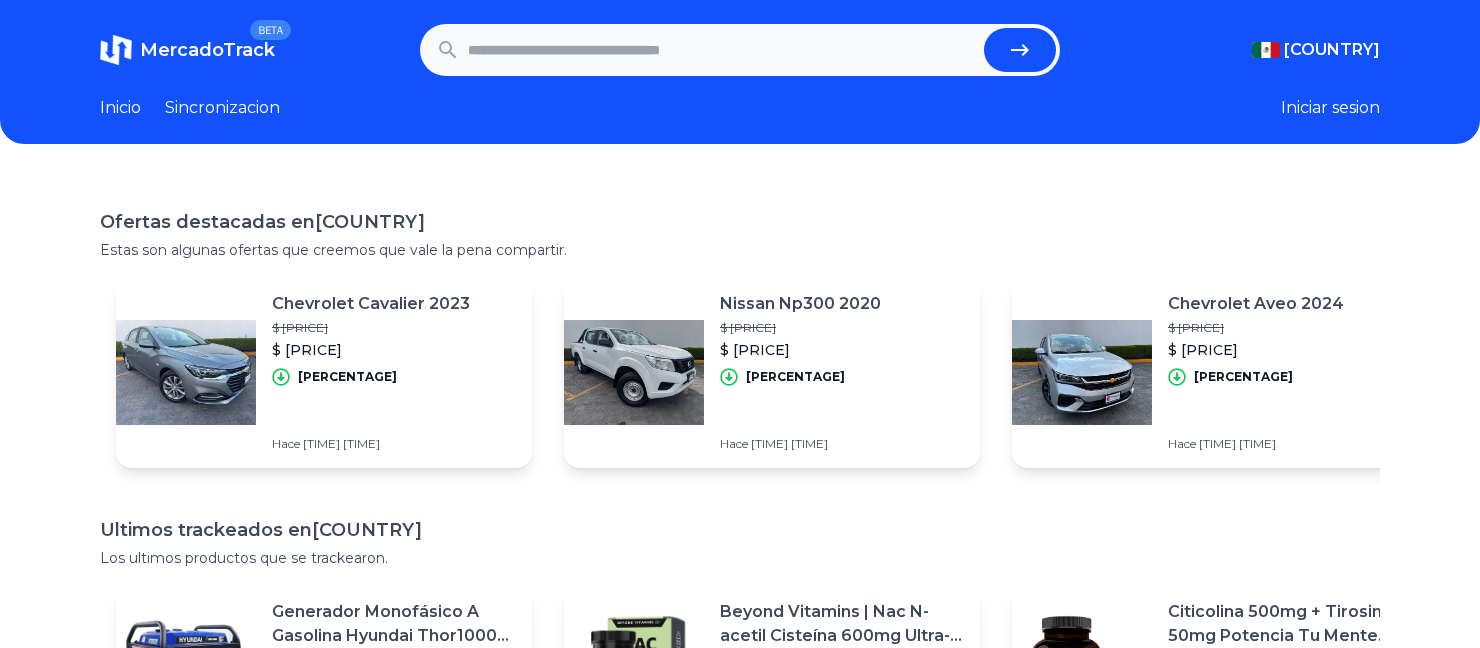 click at bounding box center (722, 50) 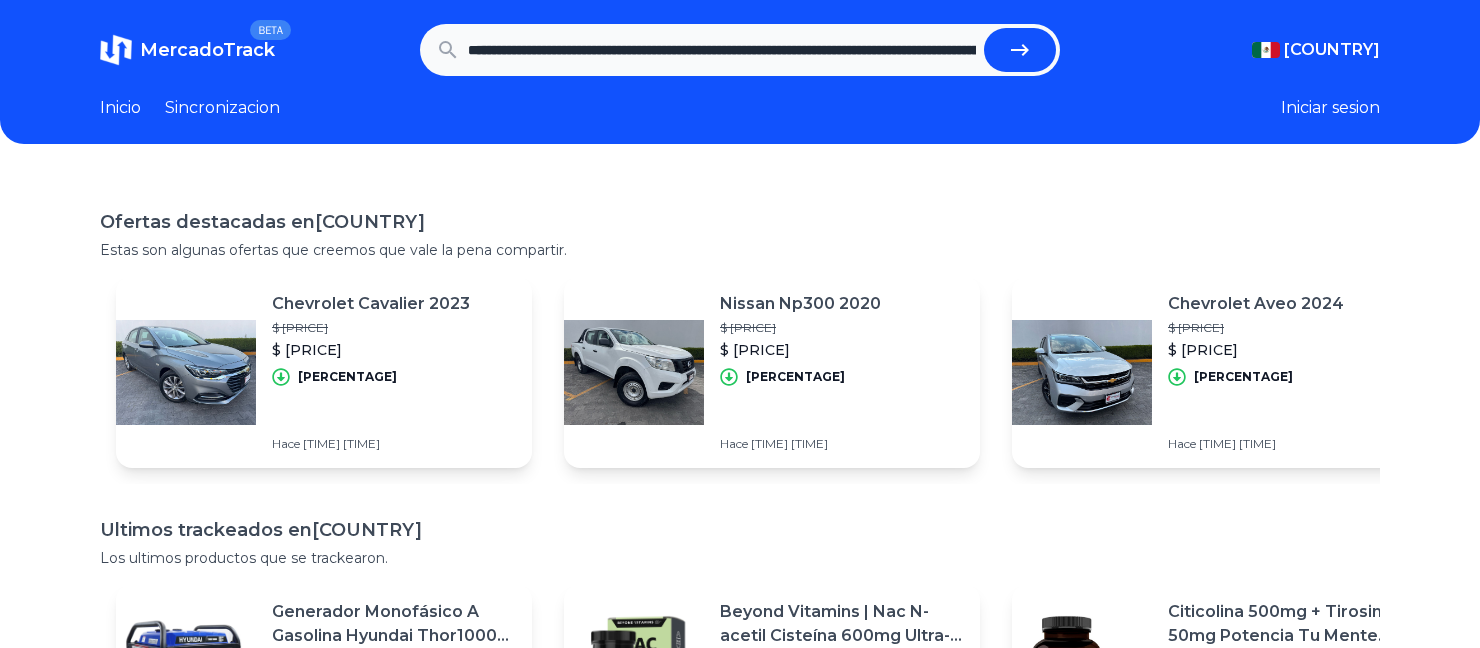 scroll, scrollTop: 0, scrollLeft: 1700, axis: horizontal 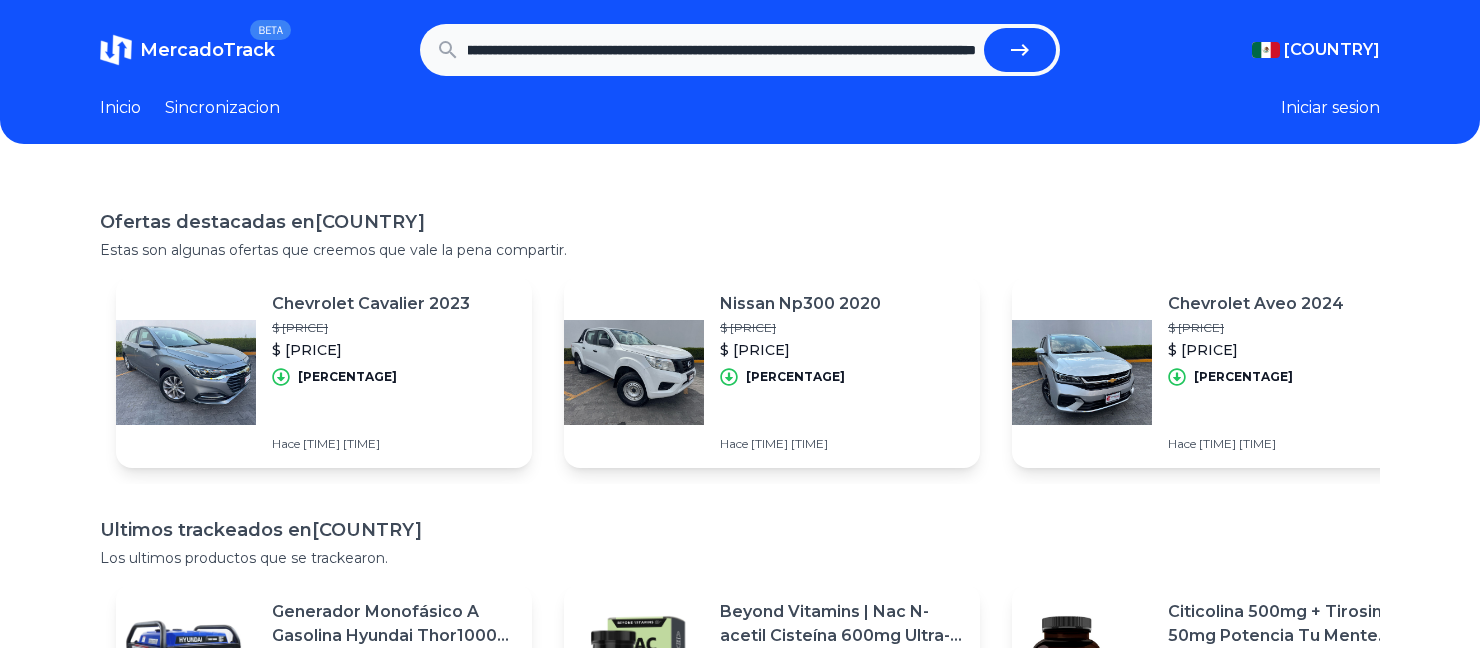 type on "**********" 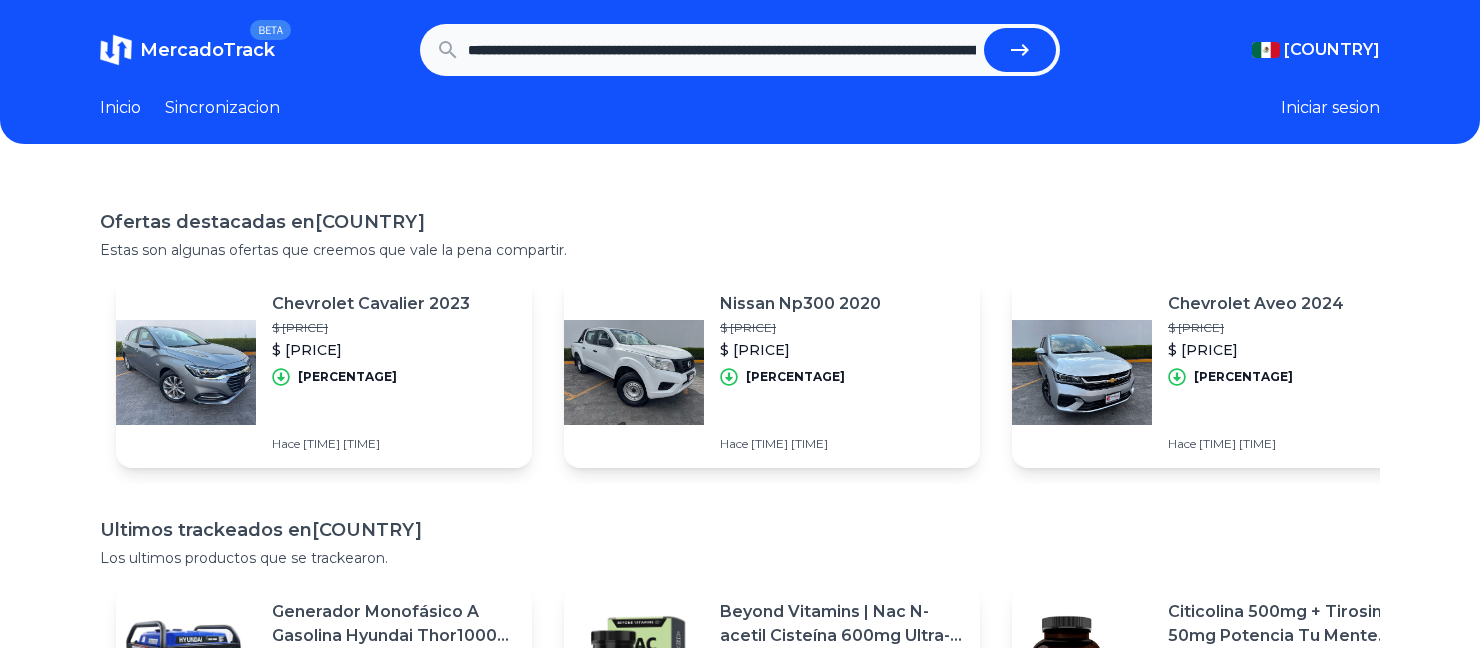 click at bounding box center (1020, 50) 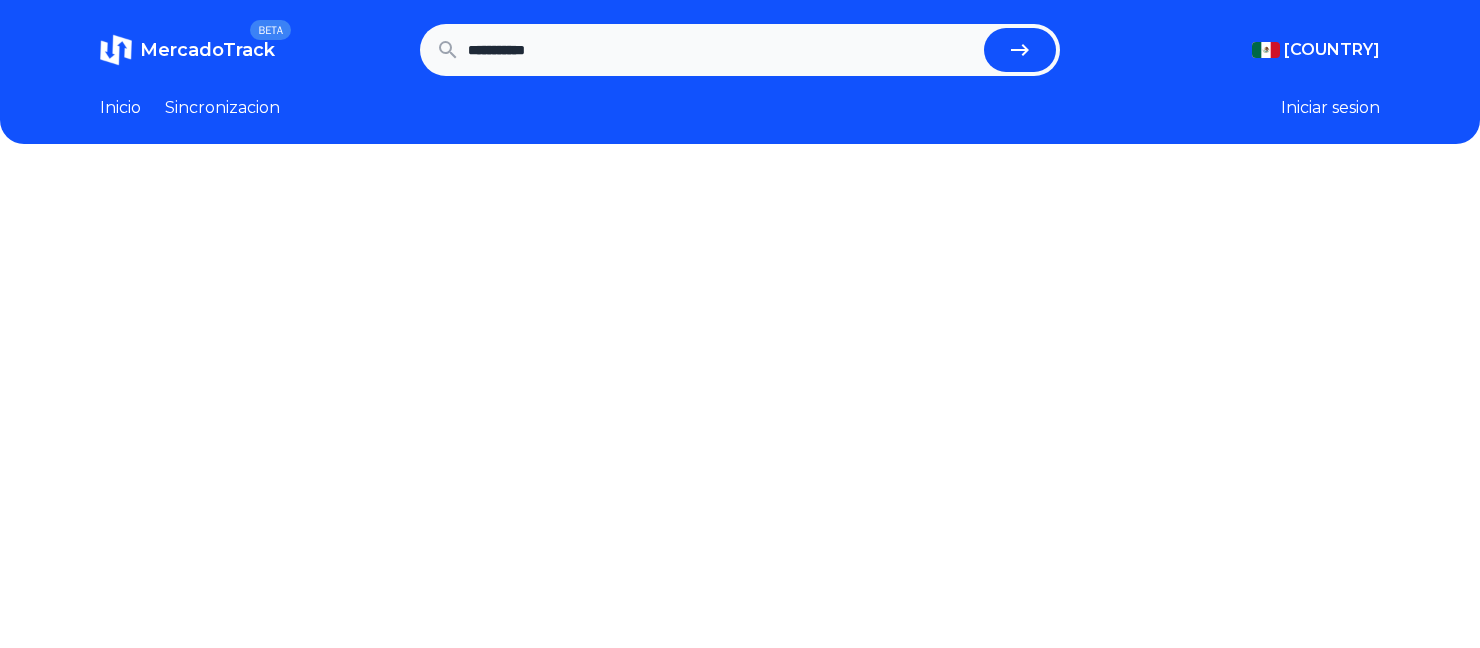 scroll, scrollTop: 0, scrollLeft: 0, axis: both 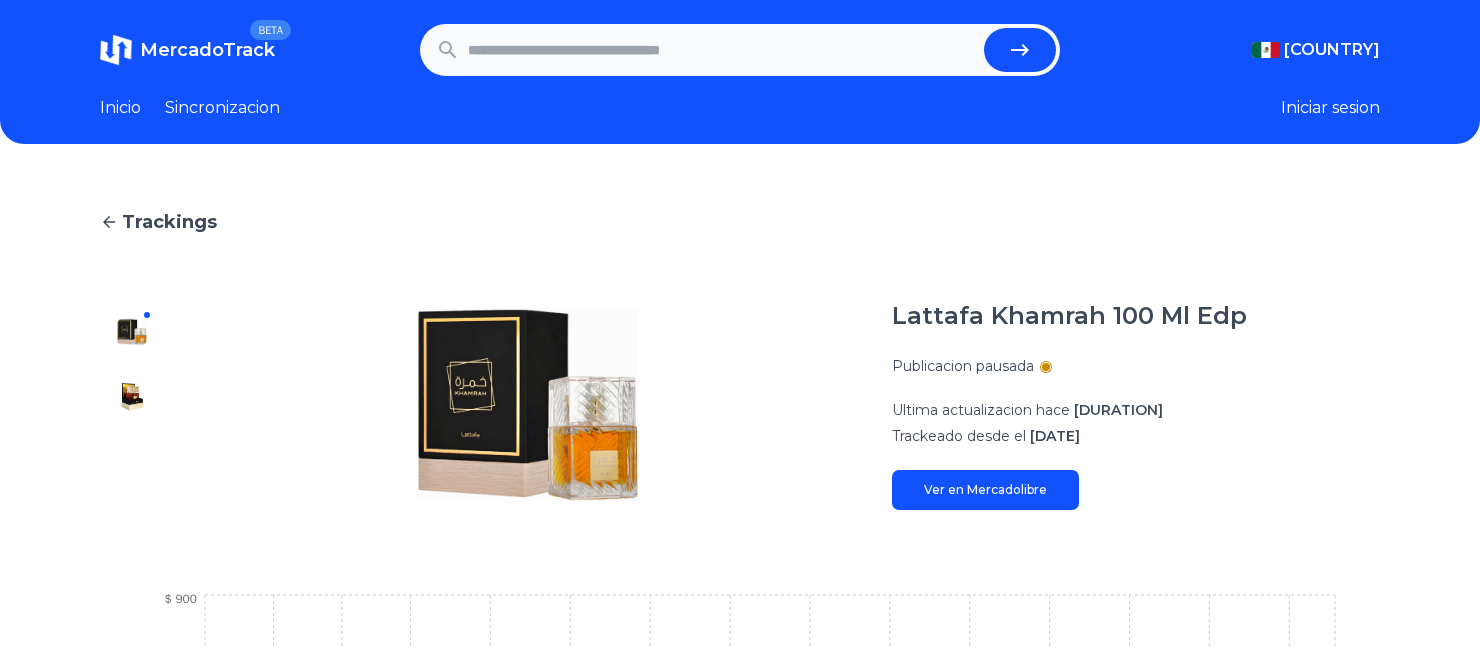 click at bounding box center (722, 50) 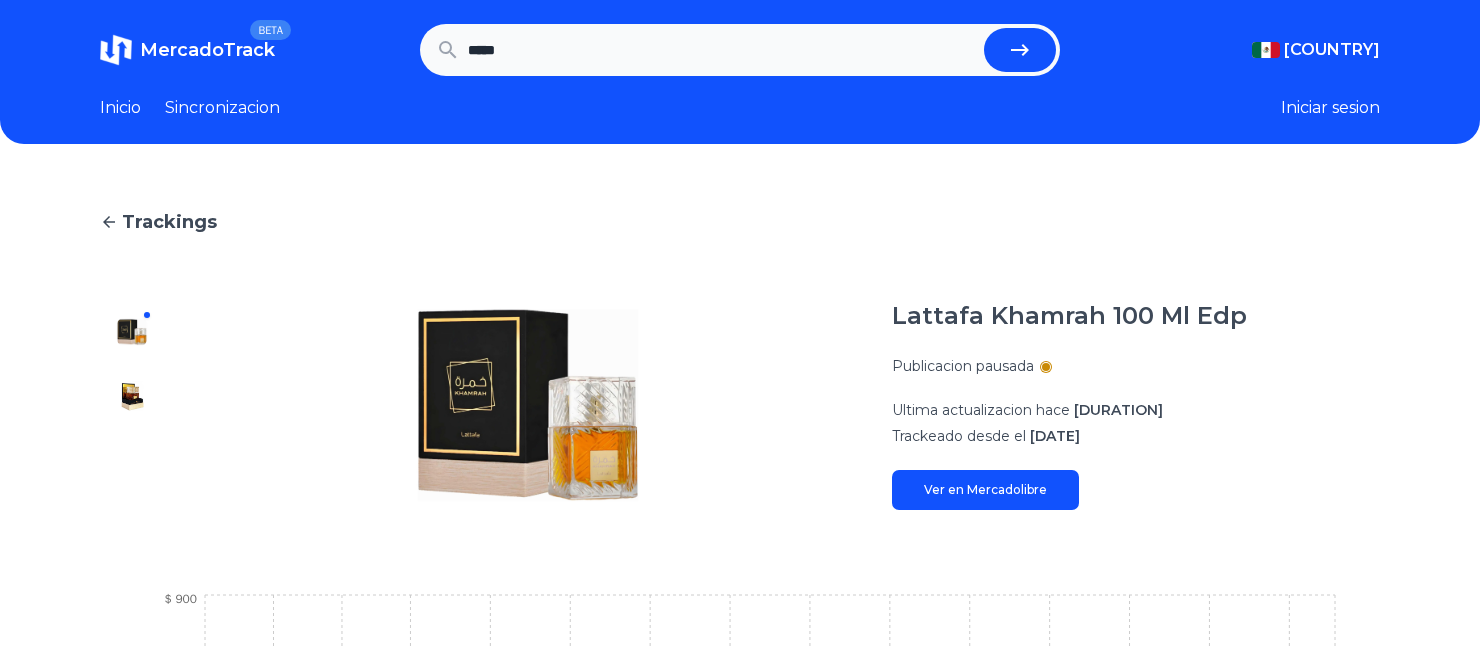 type on "*****" 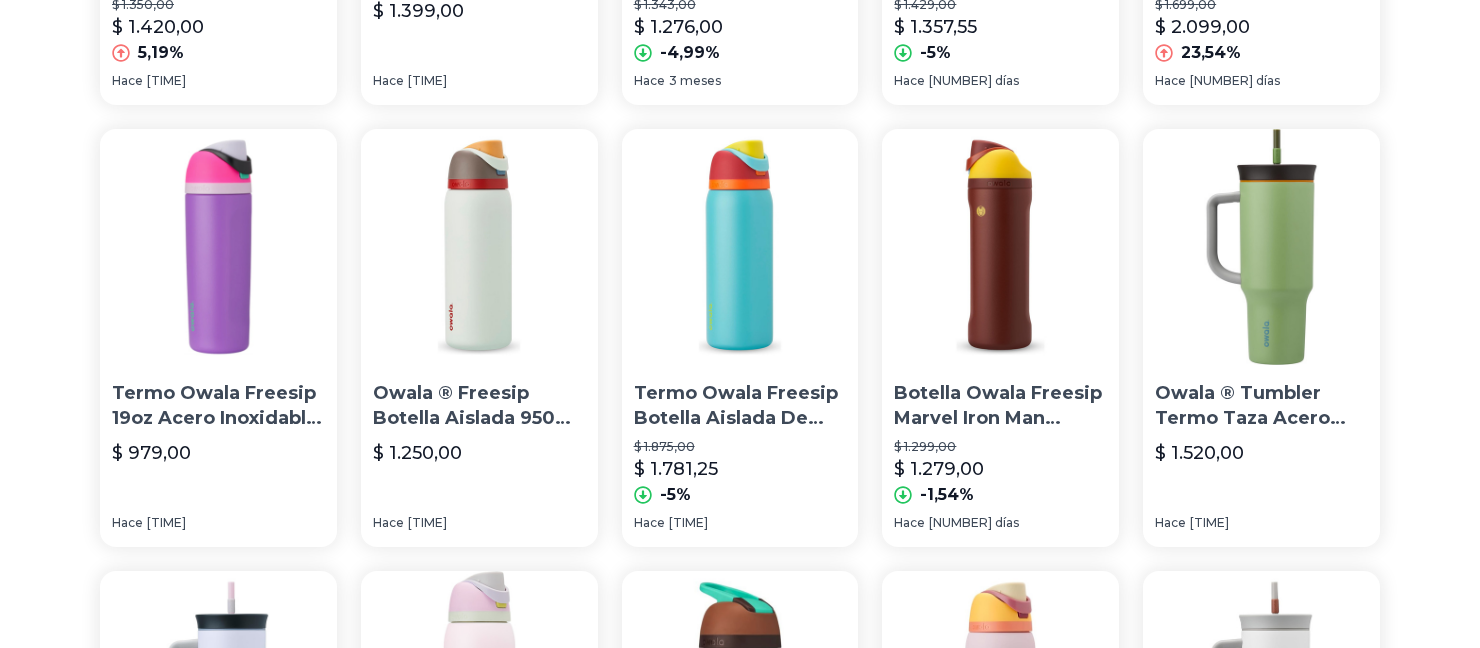 scroll, scrollTop: 1000, scrollLeft: 0, axis: vertical 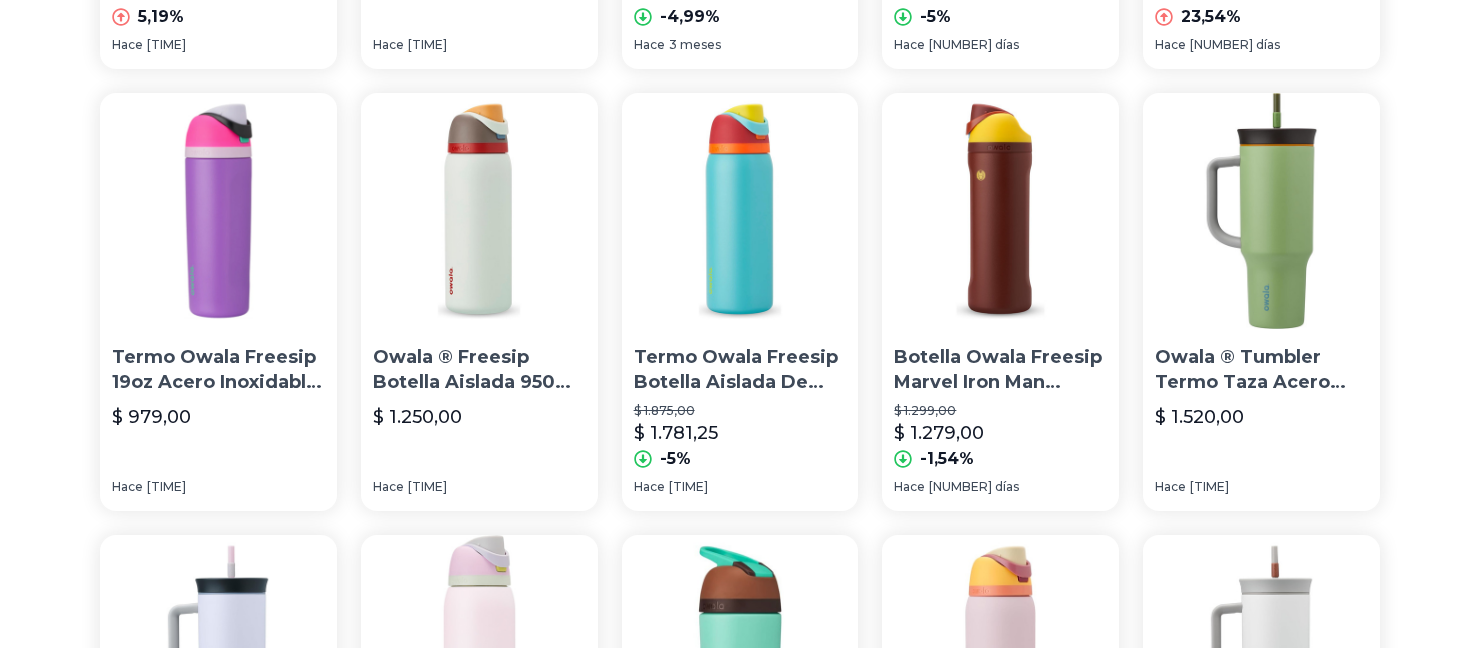 click at bounding box center [479, 211] 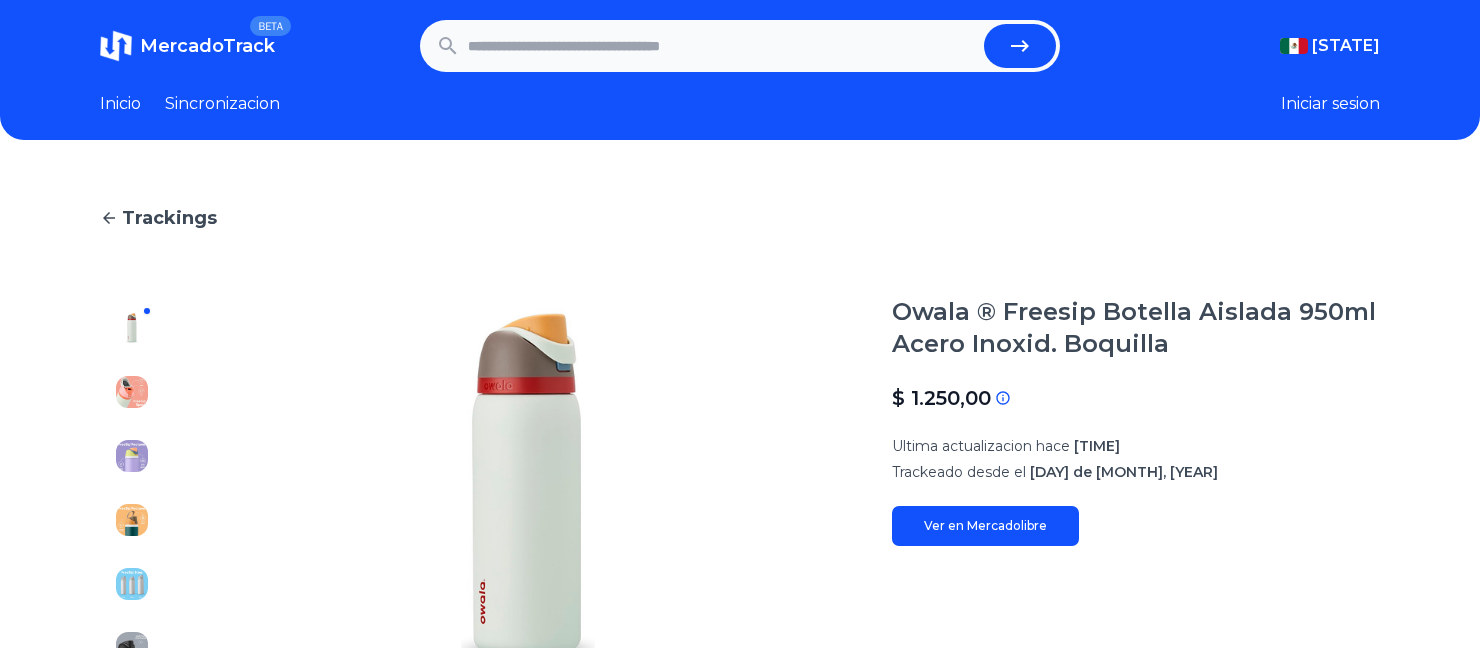 scroll, scrollTop: 0, scrollLeft: 0, axis: both 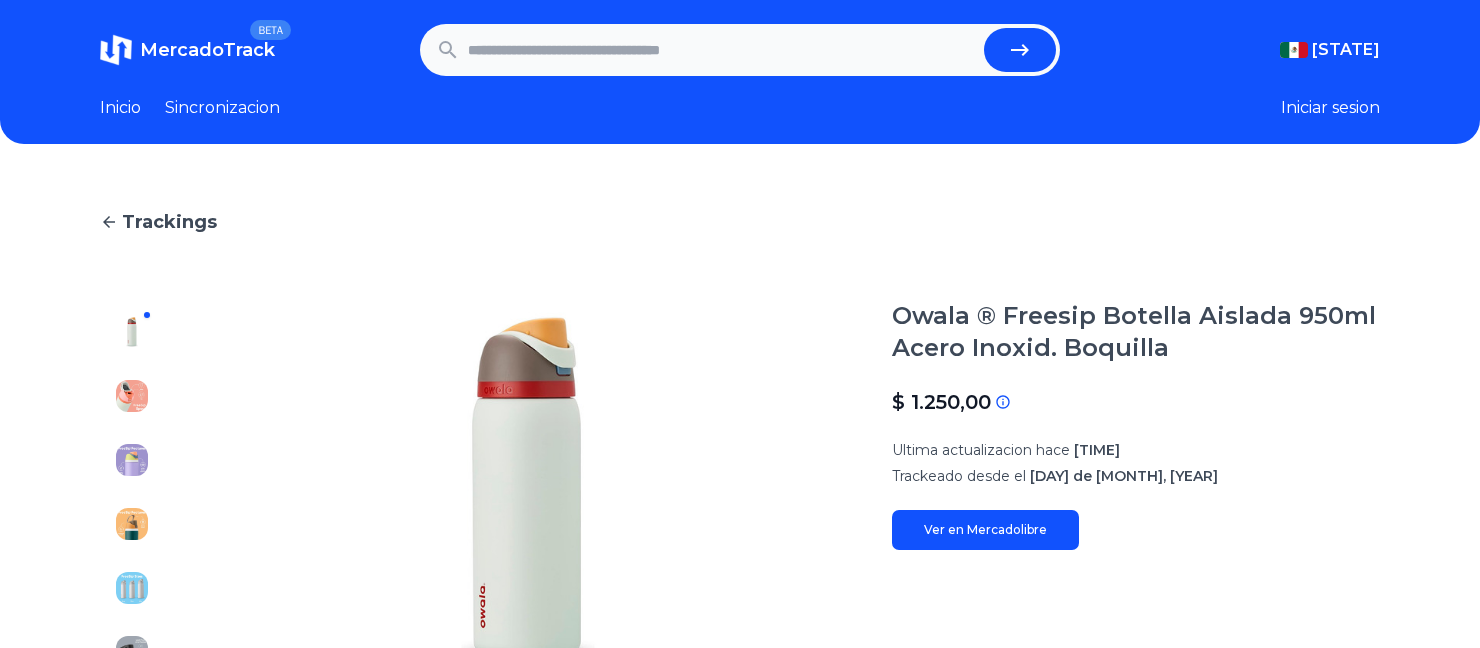 click at bounding box center (722, 50) 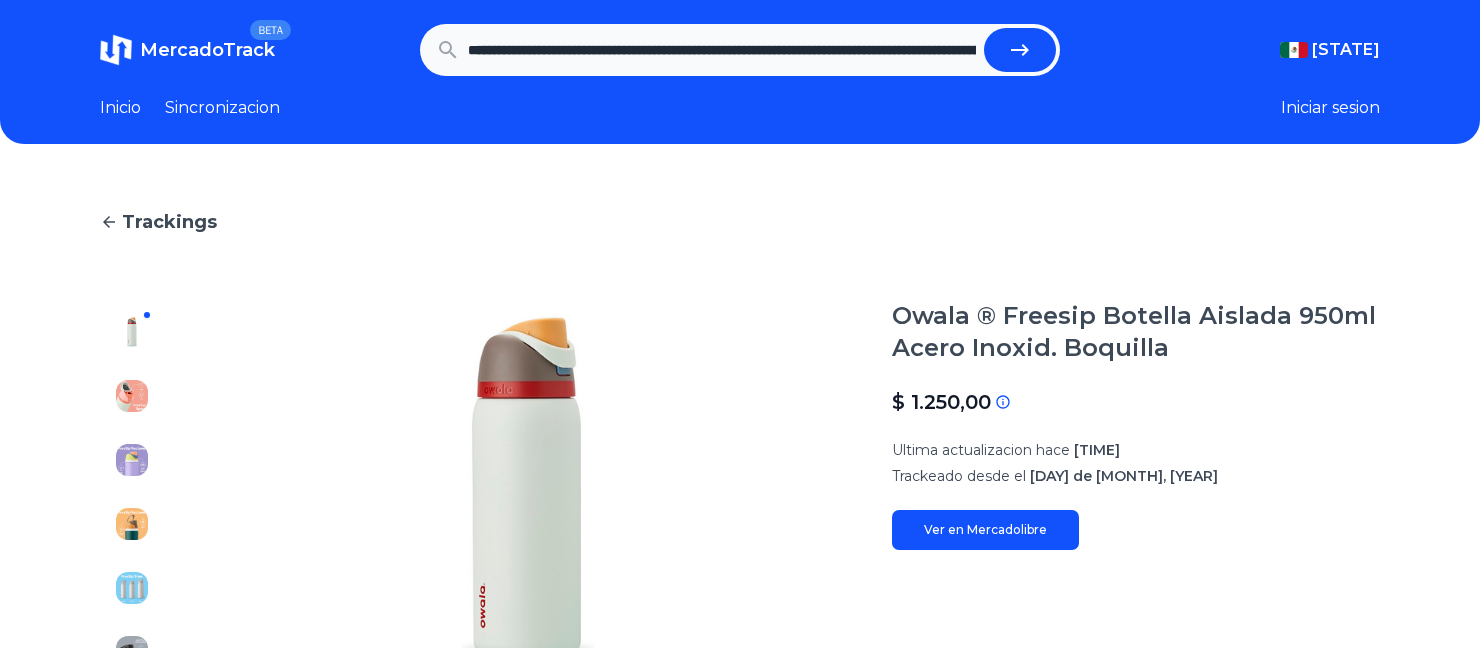 scroll, scrollTop: 0, scrollLeft: 2031, axis: horizontal 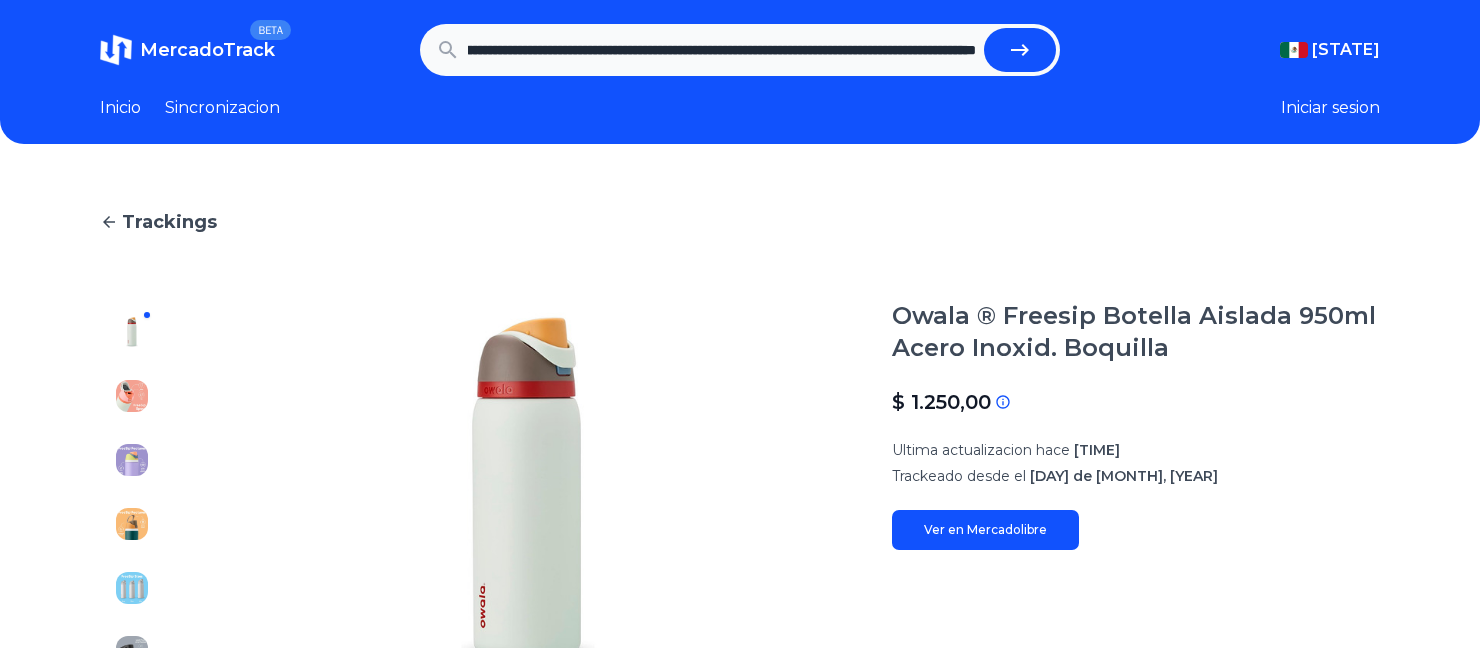 type on "**********" 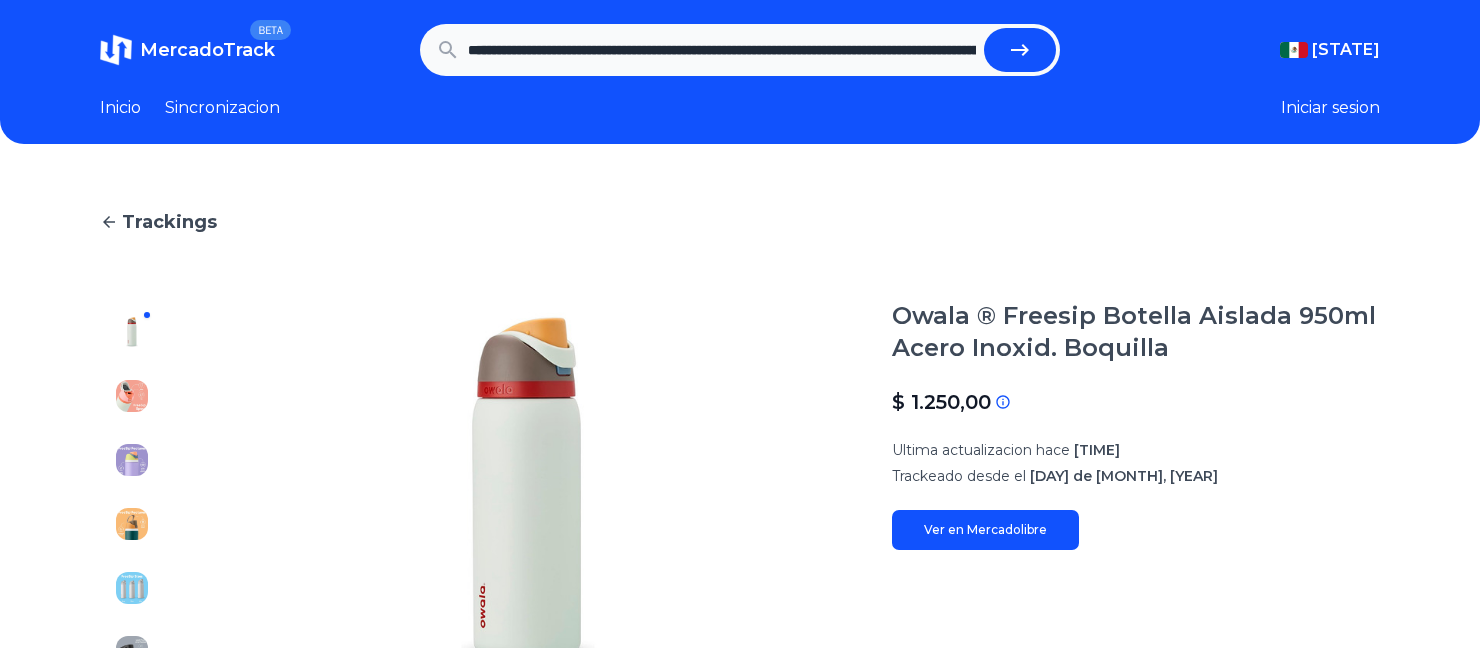 click at bounding box center (1020, 50) 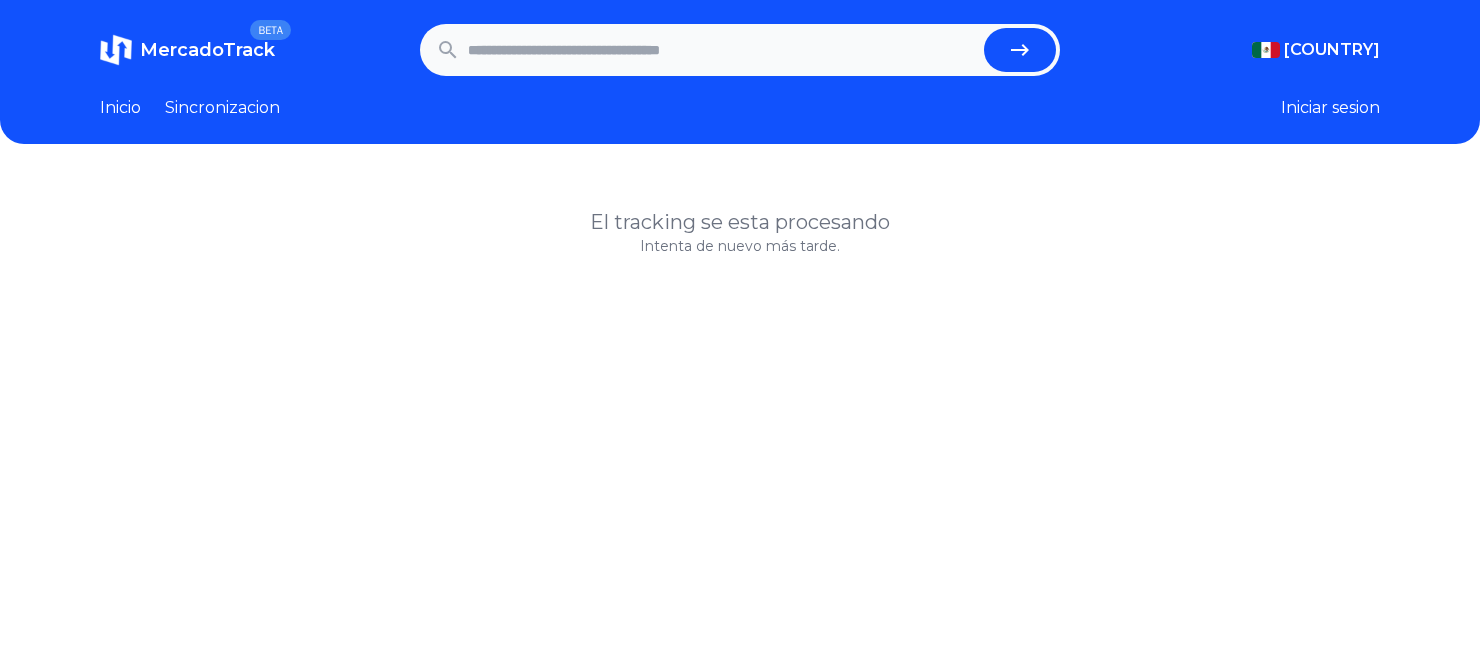 scroll, scrollTop: 0, scrollLeft: 0, axis: both 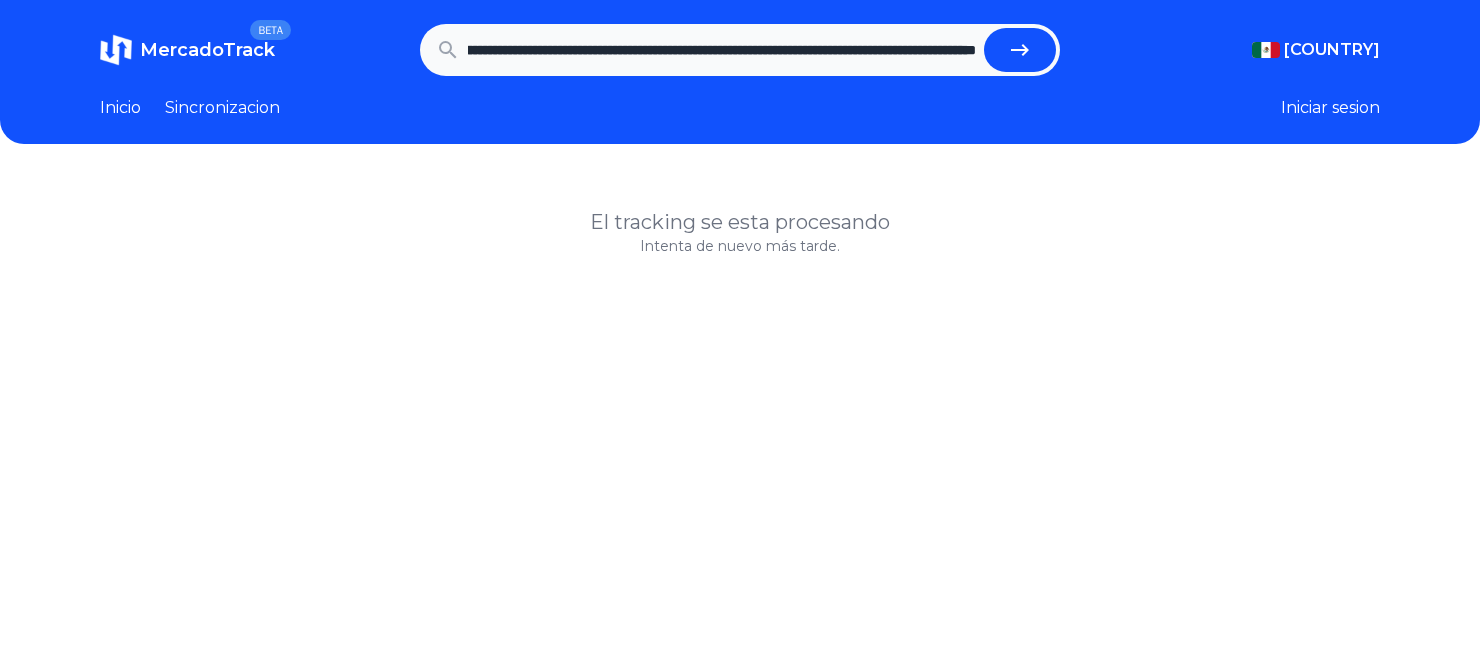 type on "**********" 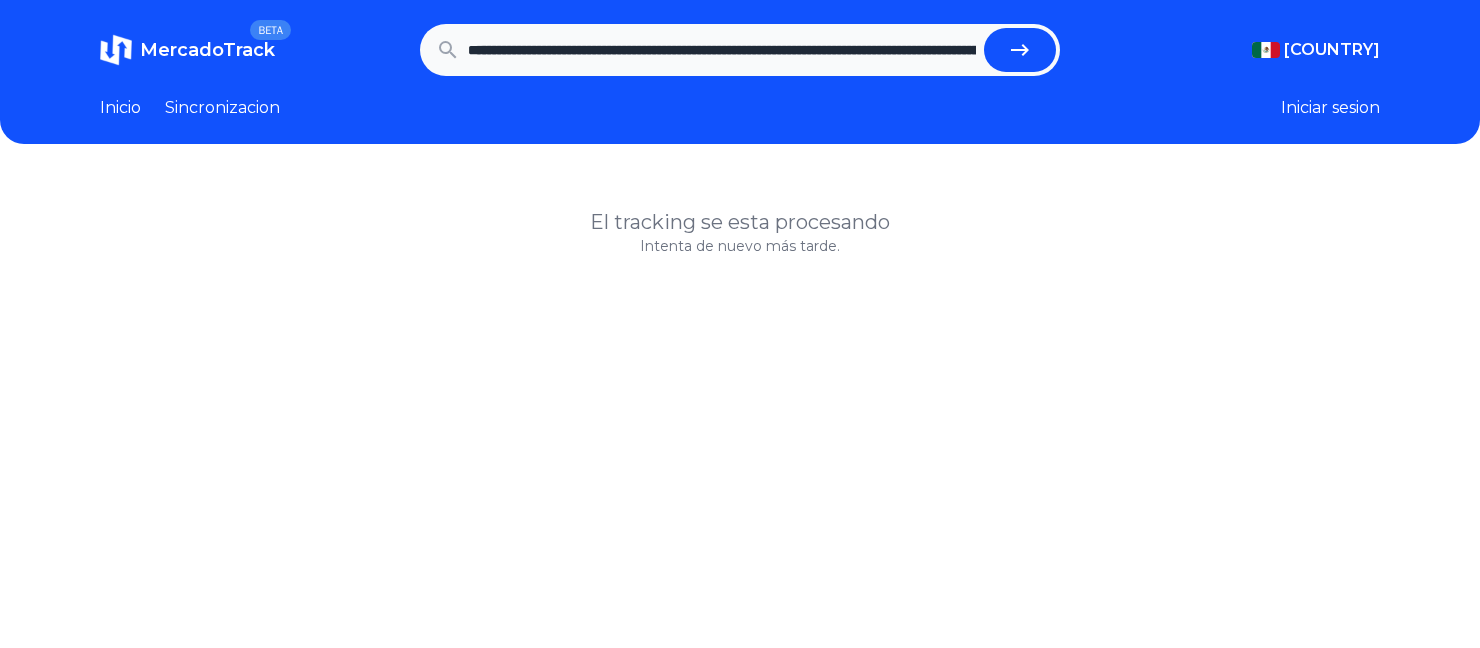 click at bounding box center (1020, 50) 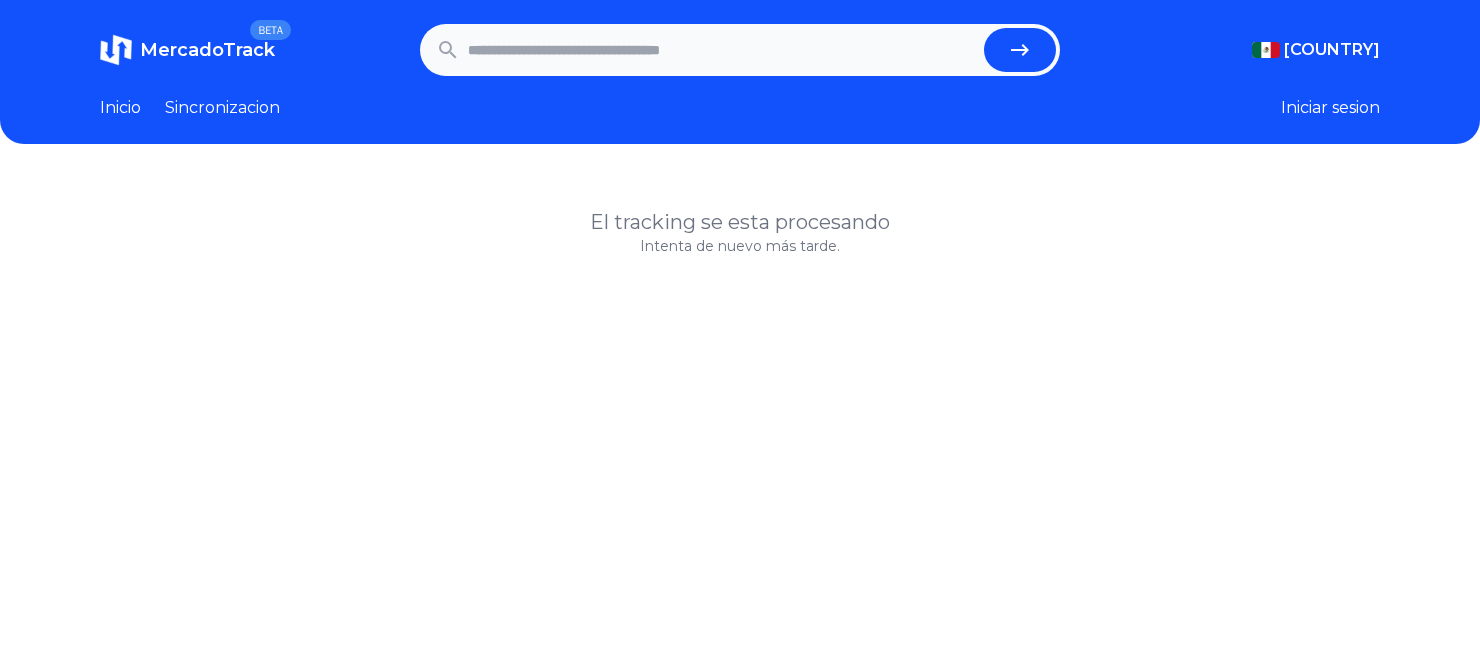 scroll, scrollTop: 0, scrollLeft: 0, axis: both 